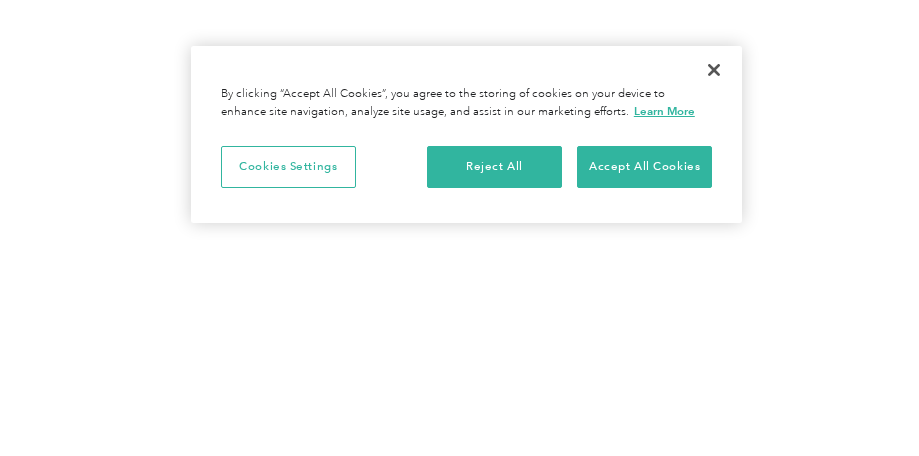 scroll, scrollTop: 0, scrollLeft: 0, axis: both 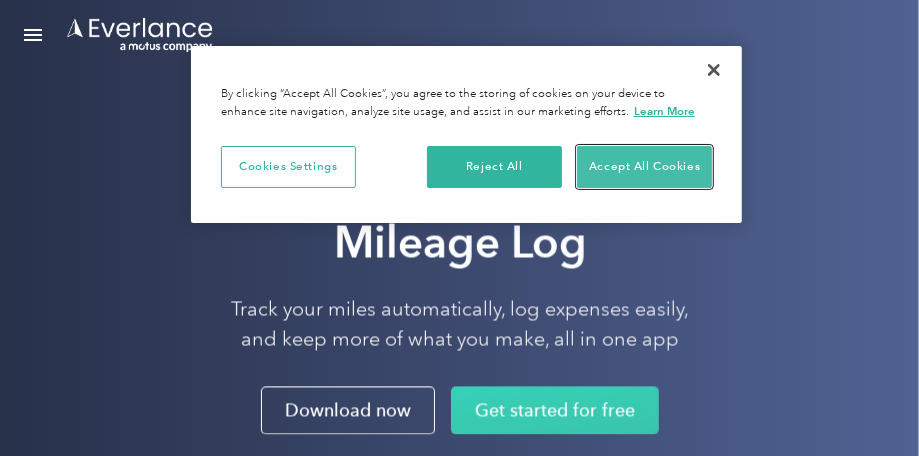 click on "Accept All Cookies" at bounding box center [644, 167] 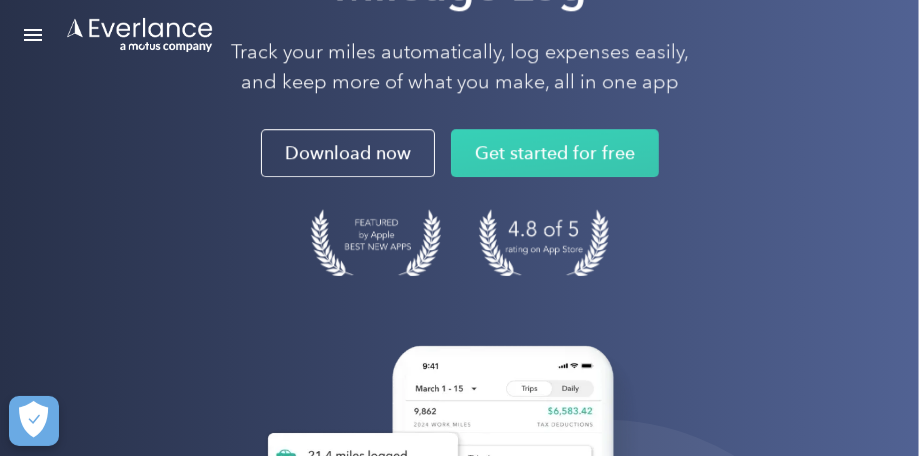 scroll, scrollTop: 0, scrollLeft: 0, axis: both 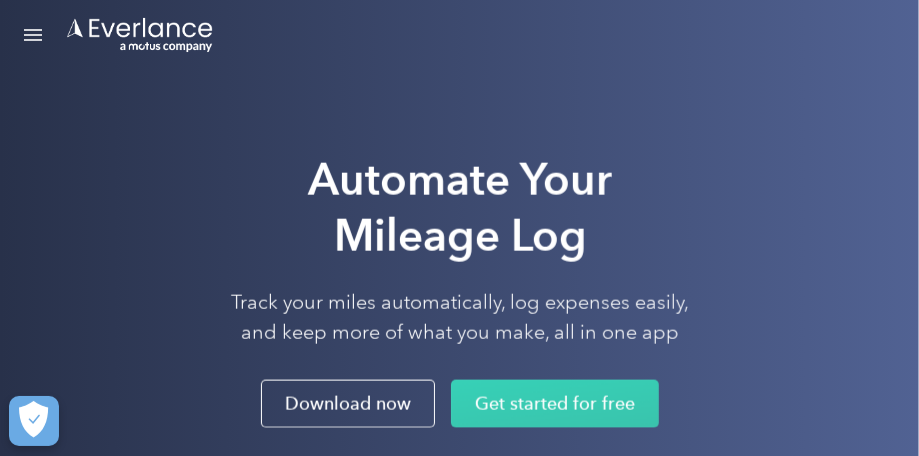 click at bounding box center [33, 35] 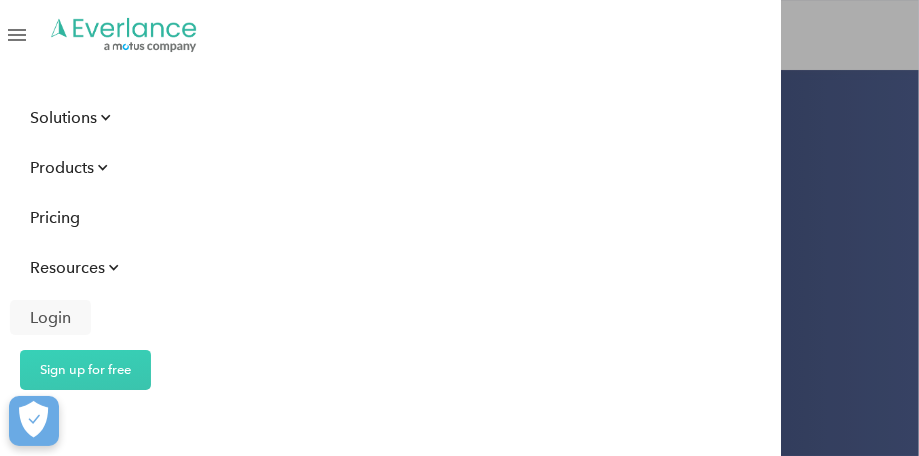 click on "Login" at bounding box center (50, 317) 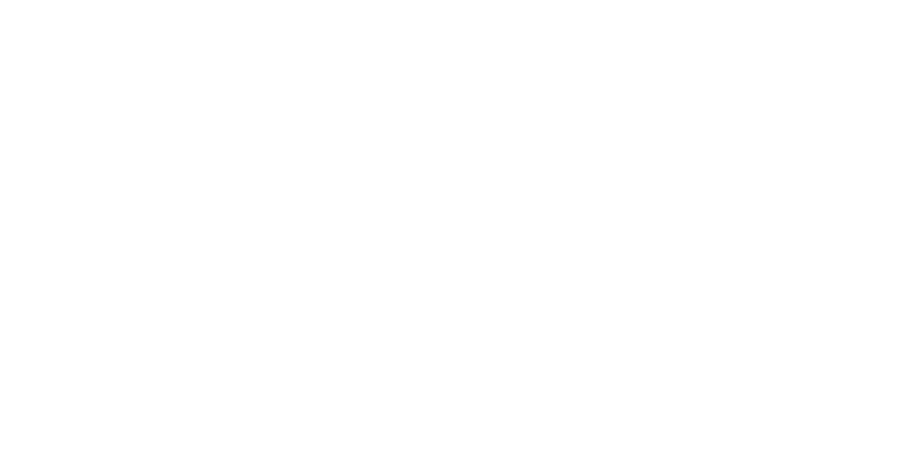 scroll, scrollTop: 0, scrollLeft: 0, axis: both 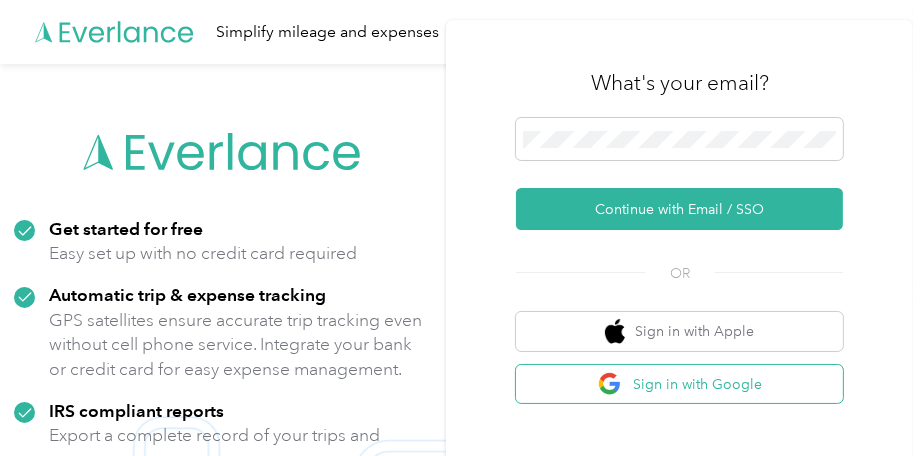 click on "Sign in with Google" at bounding box center (679, 384) 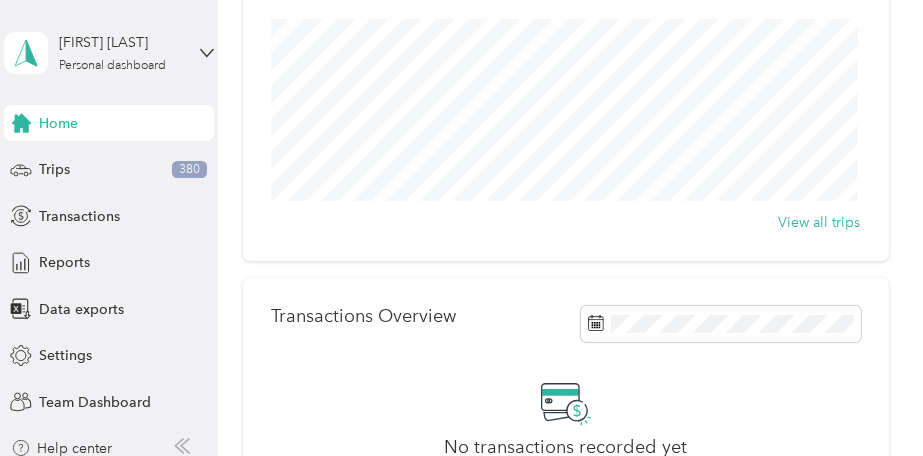 scroll, scrollTop: 0, scrollLeft: 0, axis: both 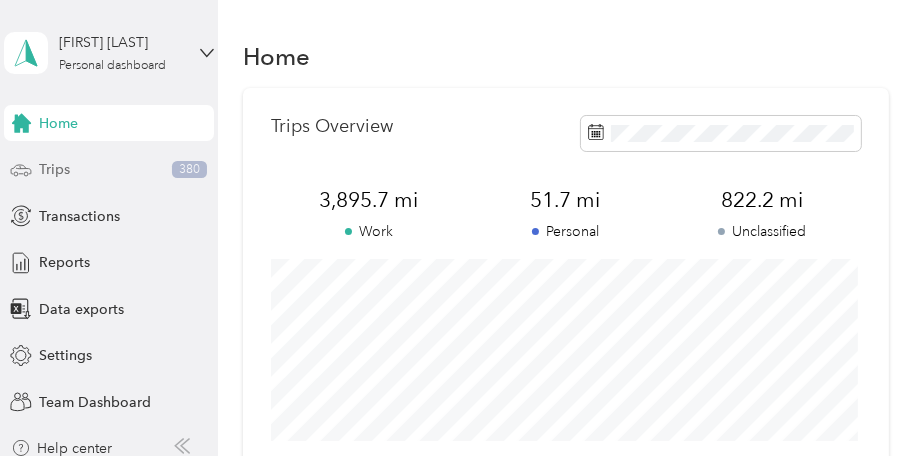 click 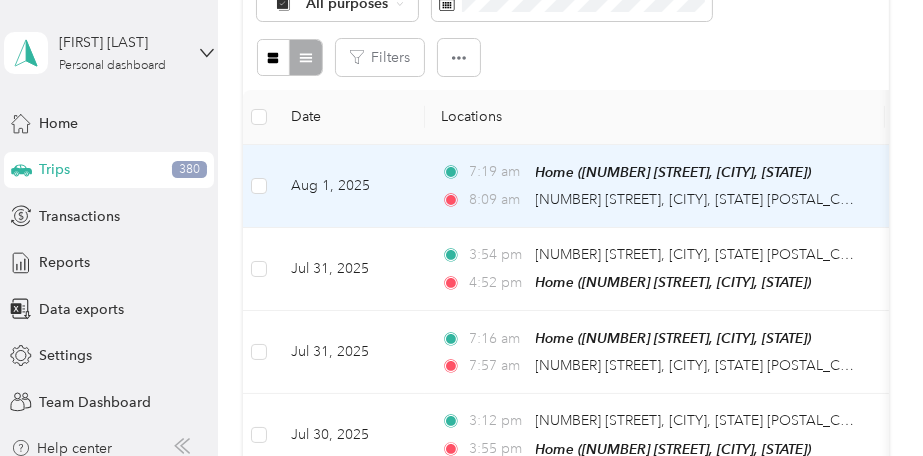 scroll, scrollTop: 0, scrollLeft: 0, axis: both 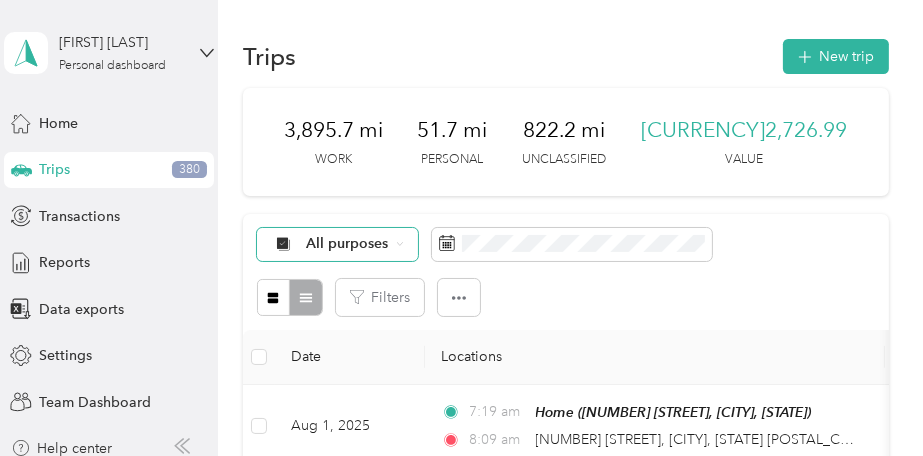 click 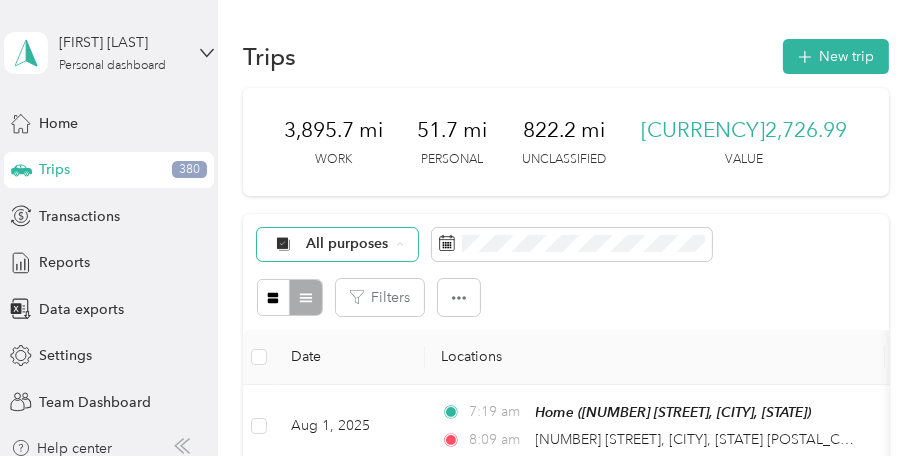click on "St. Mary's Health System" at bounding box center [369, 350] 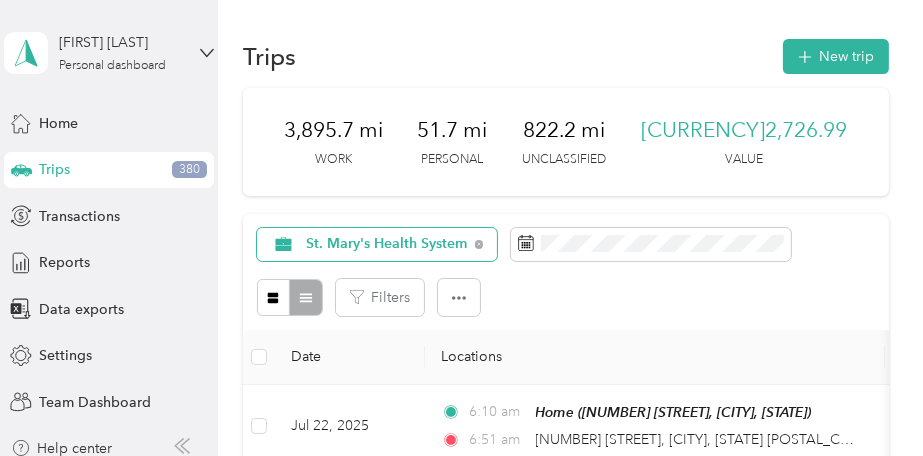 scroll, scrollTop: 240, scrollLeft: 0, axis: vertical 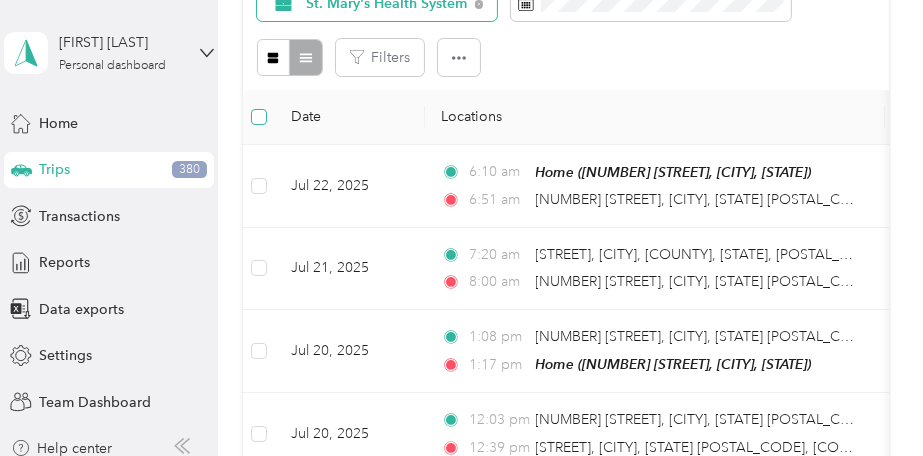 click at bounding box center [259, 117] 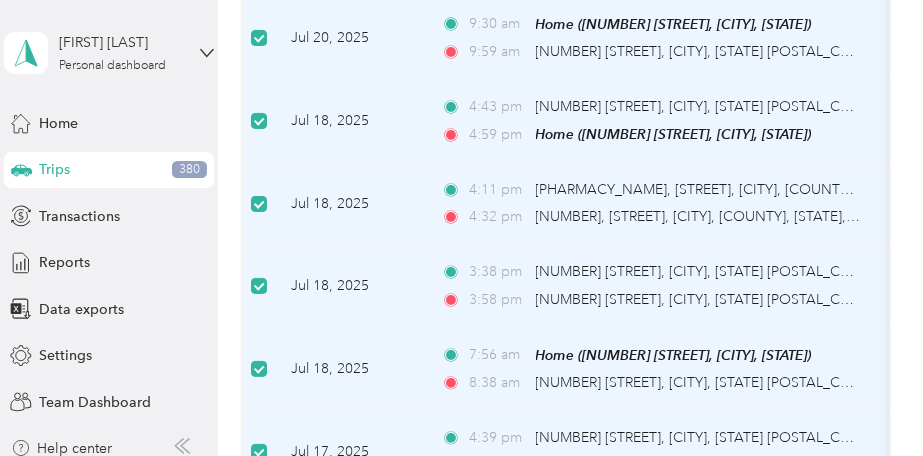 scroll, scrollTop: 906, scrollLeft: 0, axis: vertical 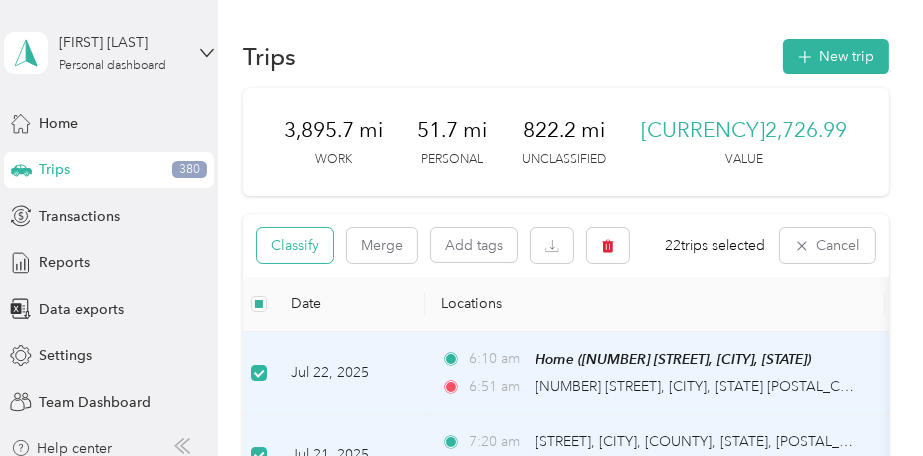 click on "Classify" at bounding box center (295, 245) 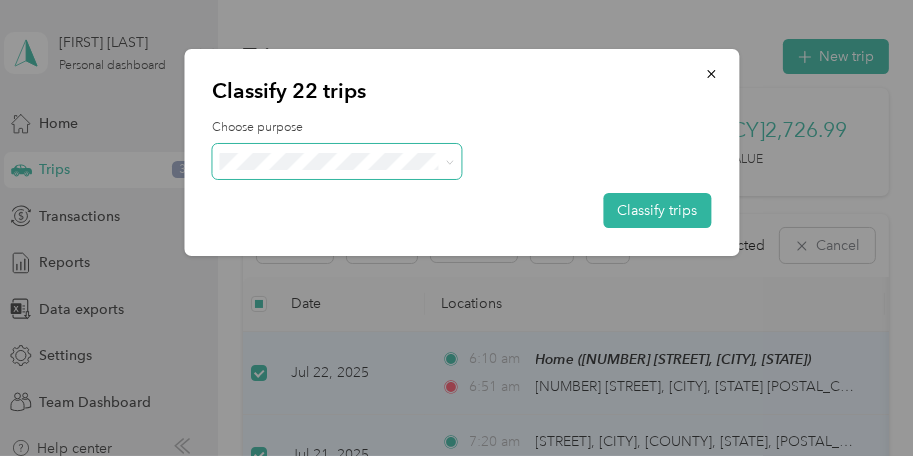 click 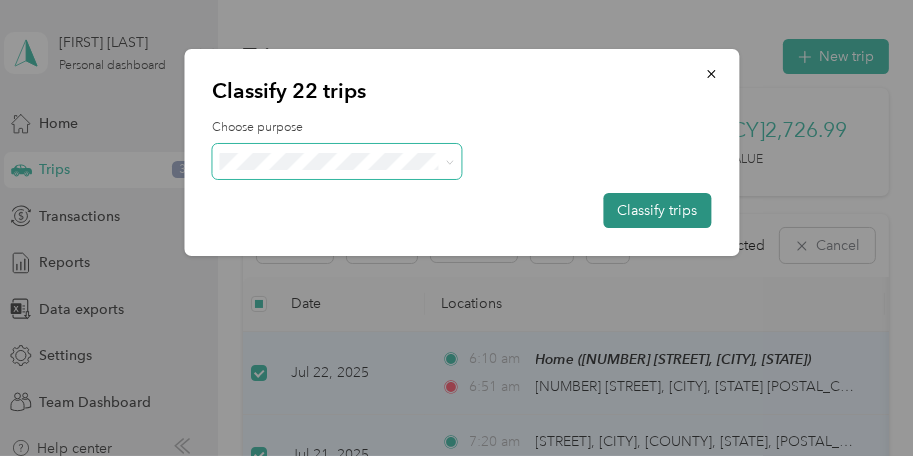 click on "Classify trips" at bounding box center (657, 210) 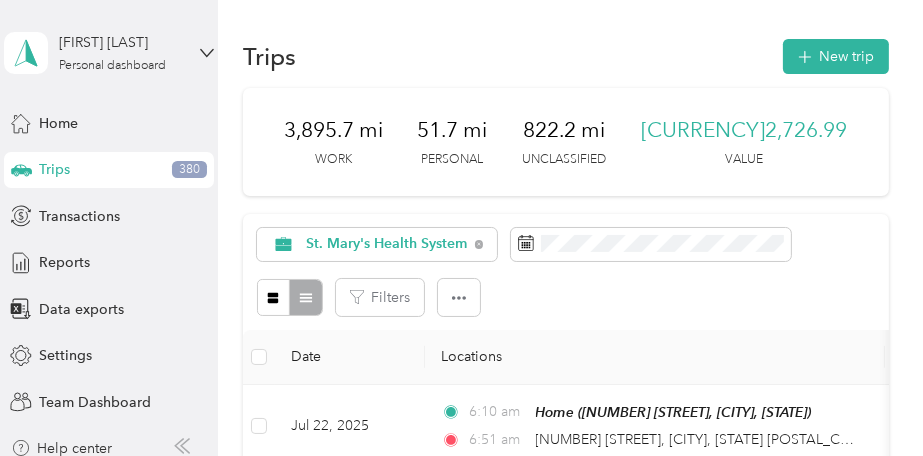 scroll, scrollTop: 240, scrollLeft: 0, axis: vertical 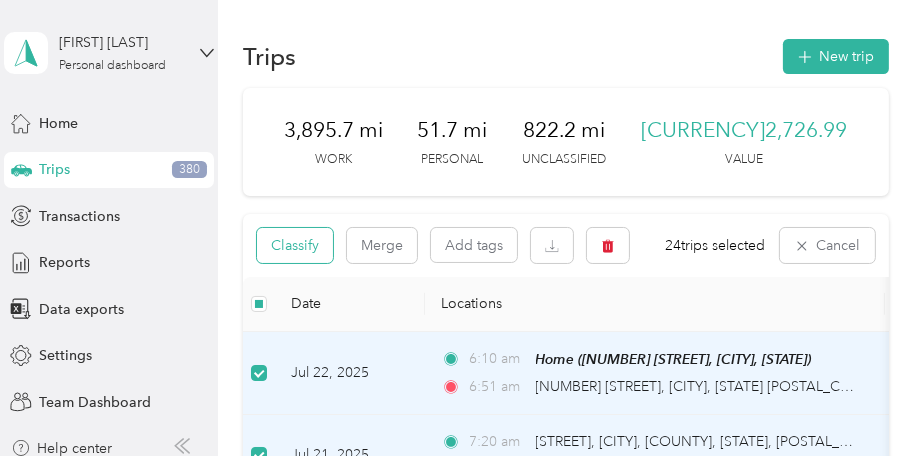 click on "Classify" at bounding box center (295, 245) 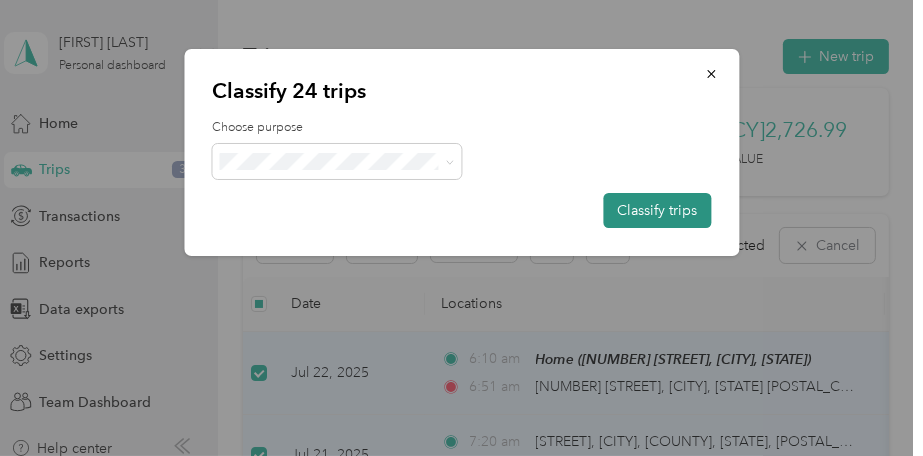 click on "Classify trips" at bounding box center (657, 210) 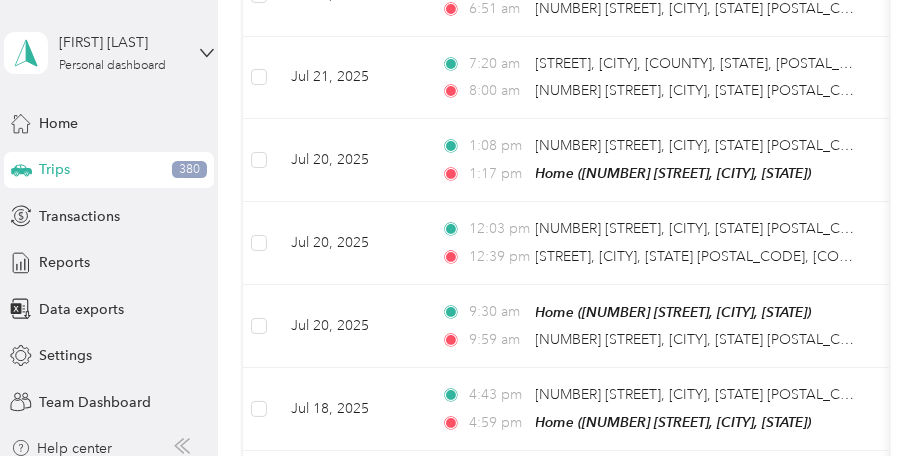 scroll, scrollTop: 0, scrollLeft: 0, axis: both 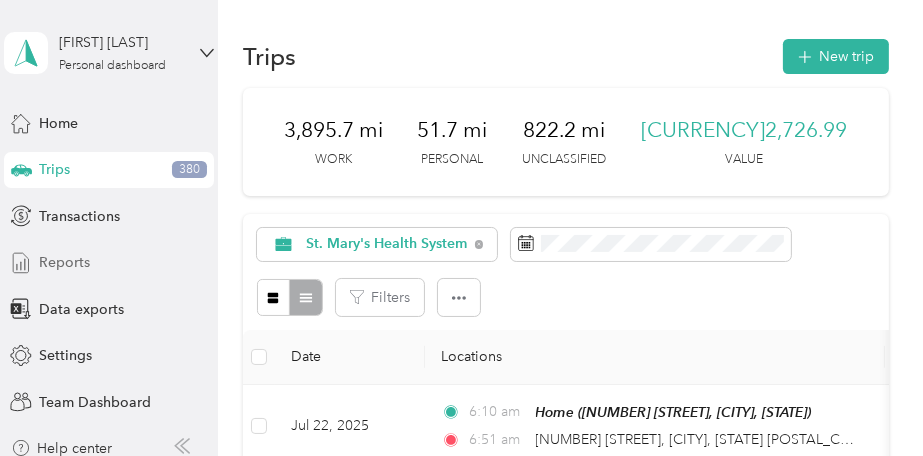 click on "Reports" at bounding box center [64, 262] 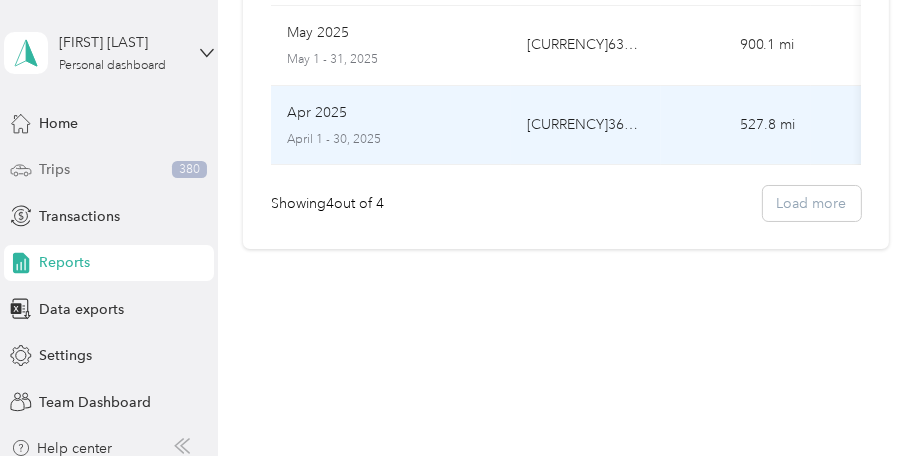 scroll, scrollTop: 0, scrollLeft: 0, axis: both 